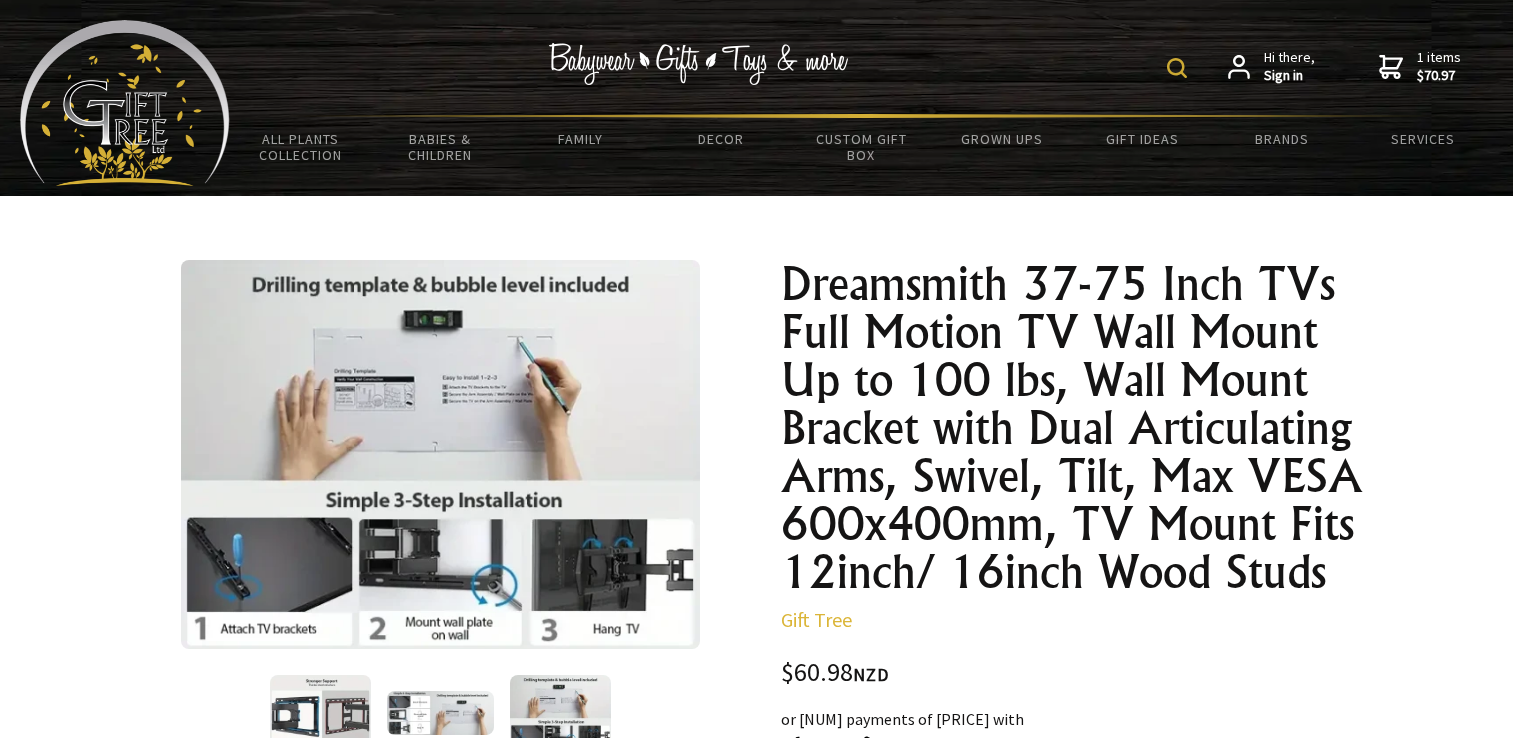 scroll, scrollTop: 20, scrollLeft: 0, axis: vertical 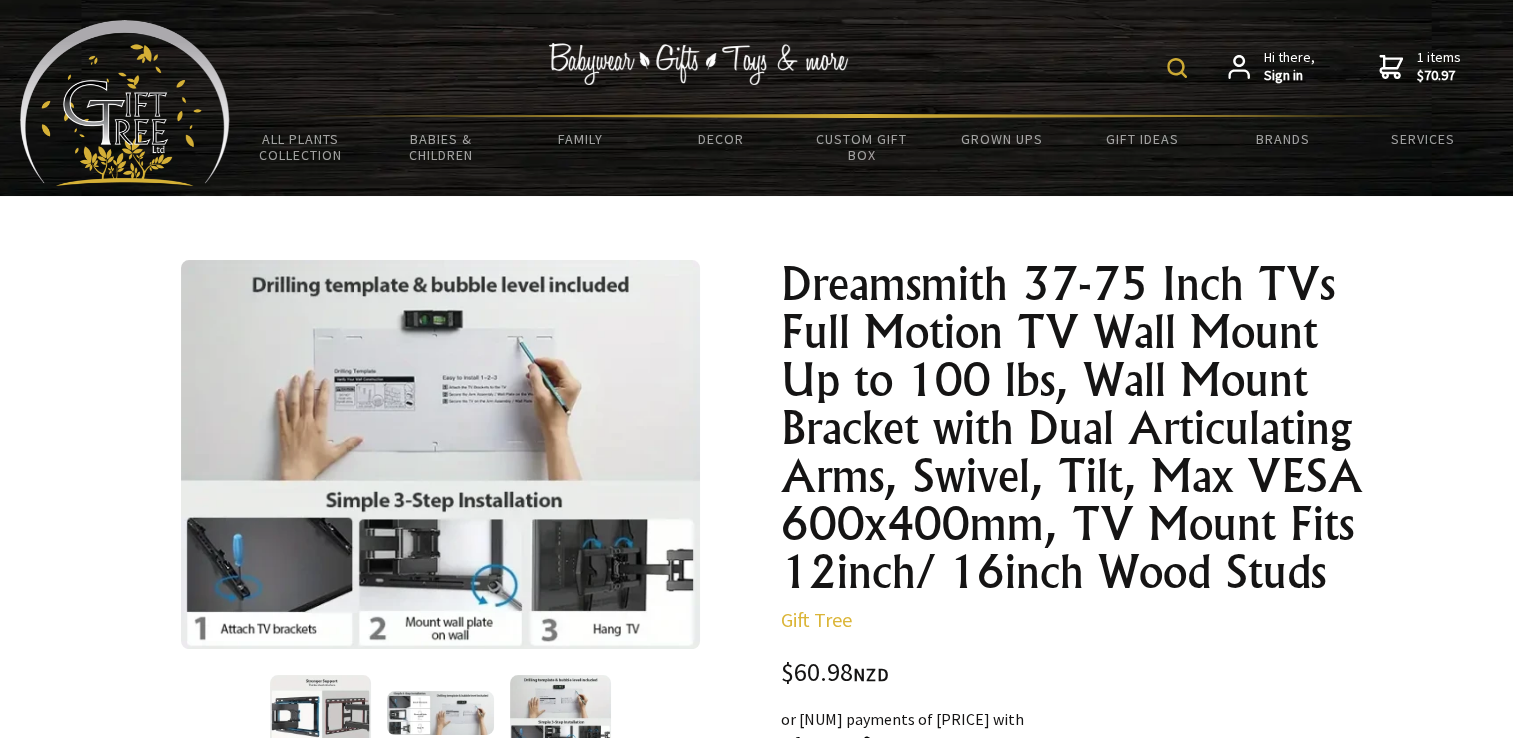 click on "[NUM] items [PRICE]" at bounding box center [1439, 66] 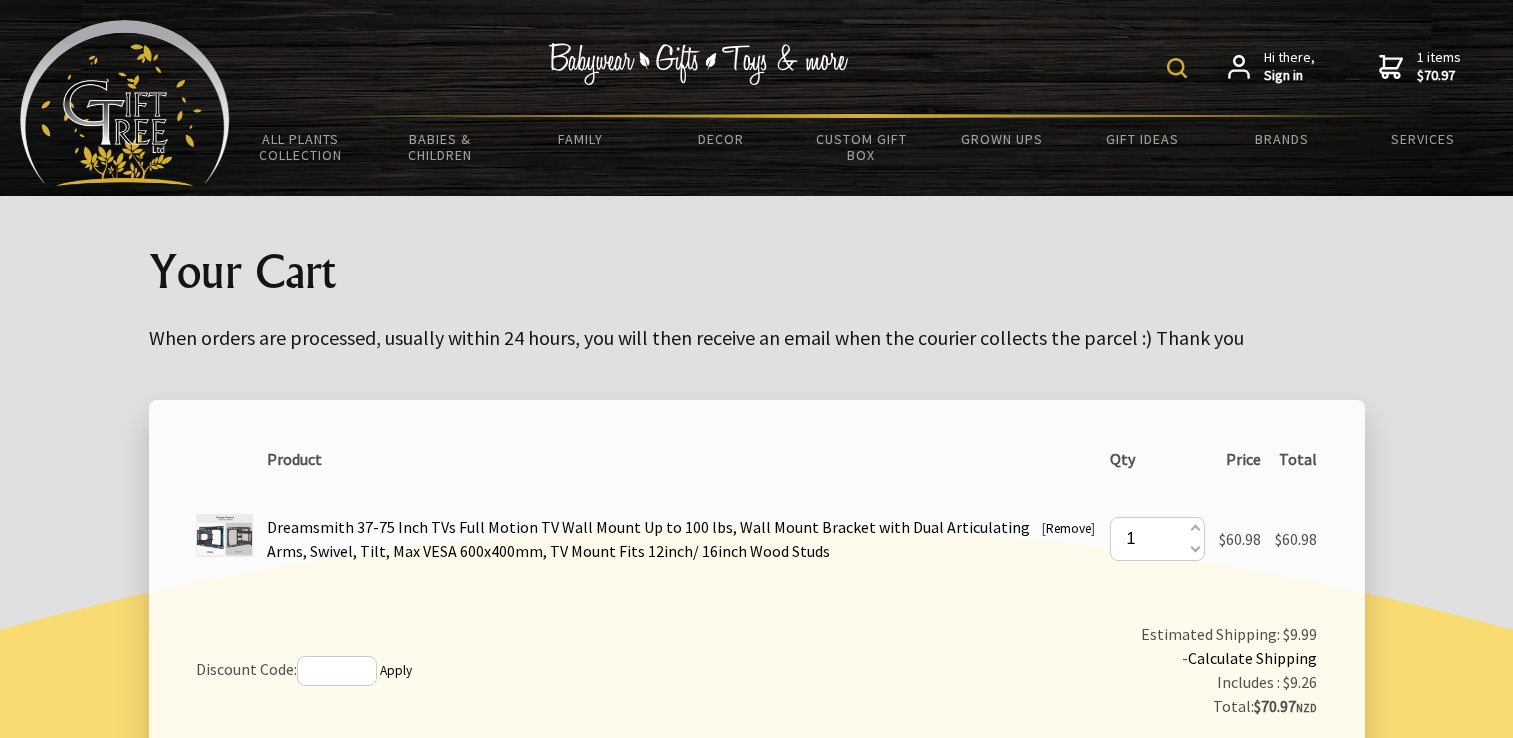 scroll, scrollTop: 0, scrollLeft: 0, axis: both 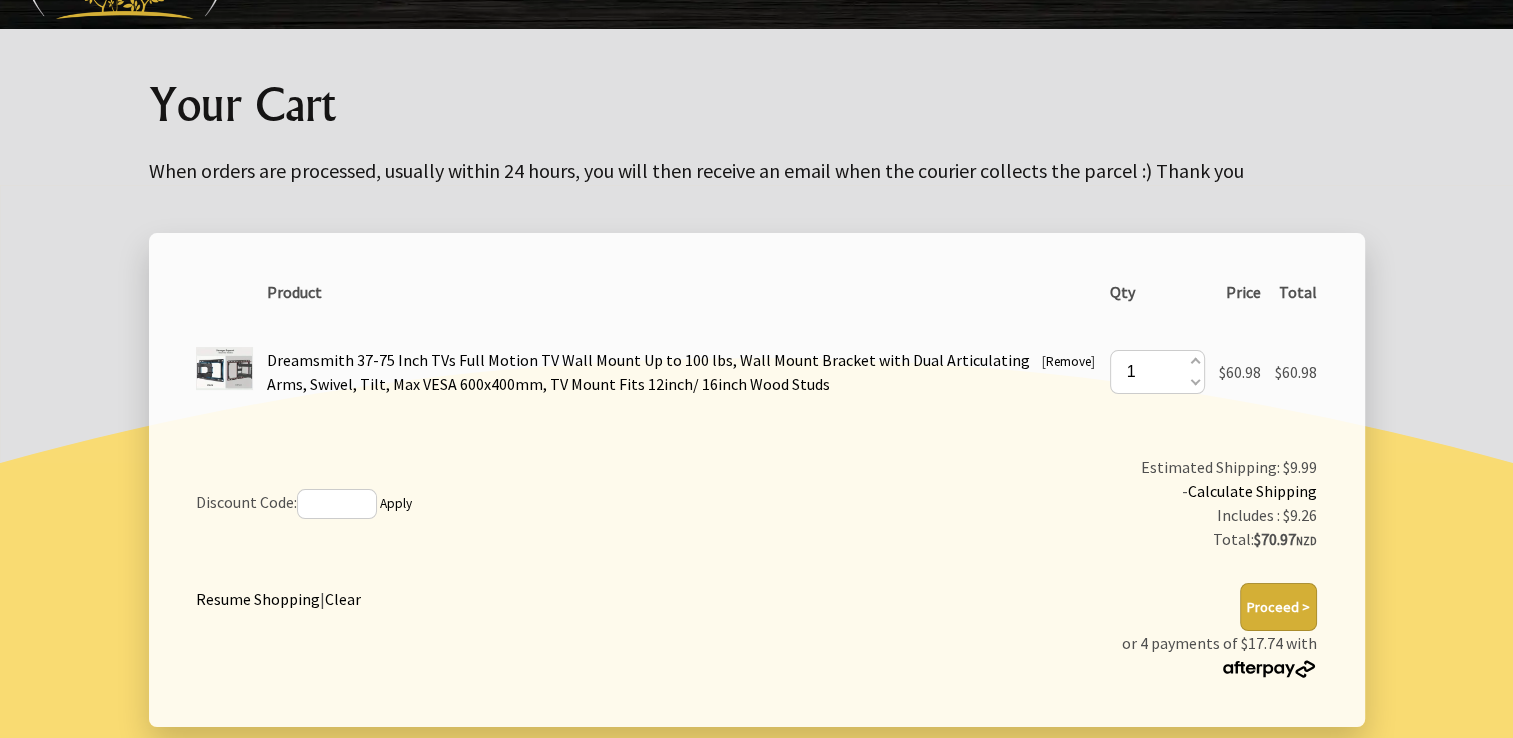 click on "Proceed >" at bounding box center (1278, 607) 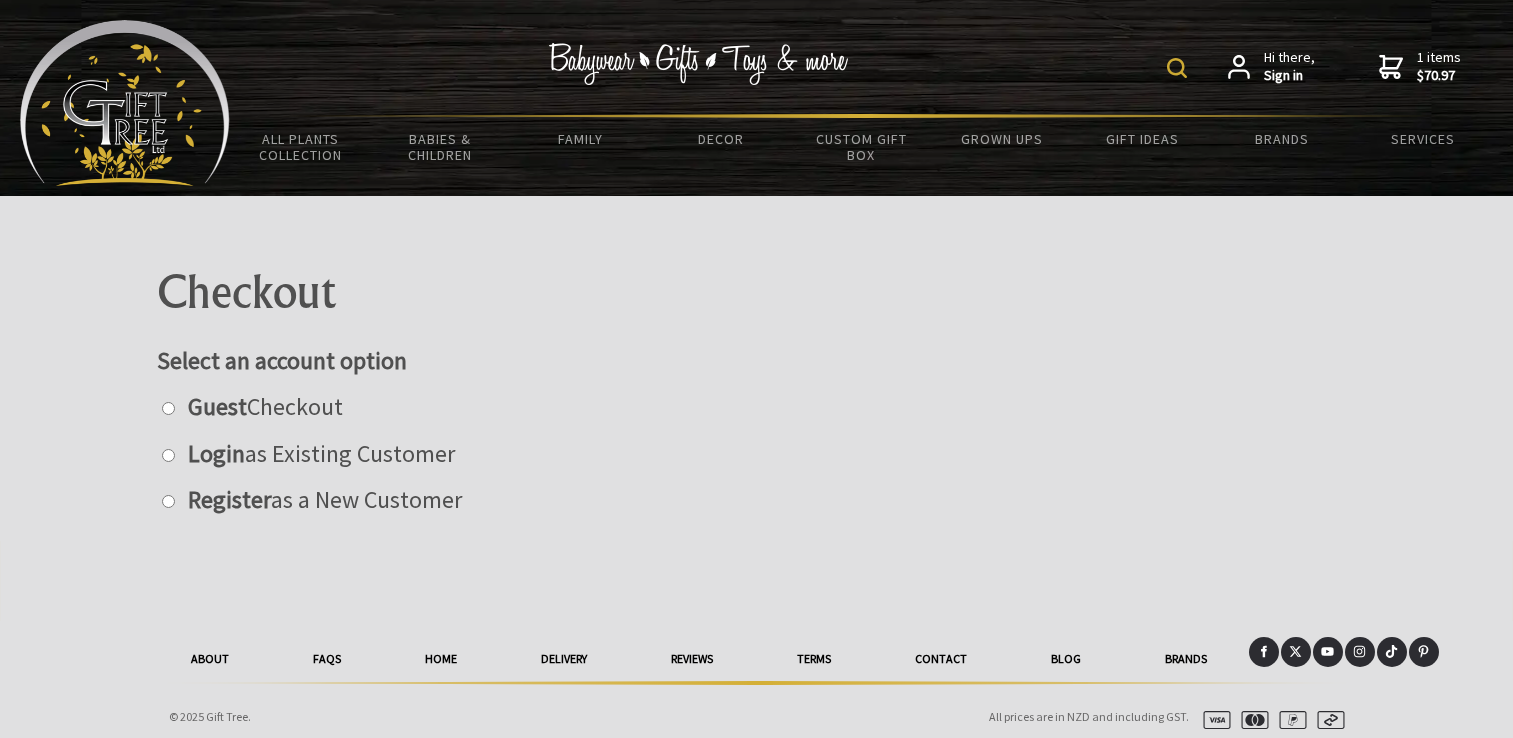 scroll, scrollTop: 8, scrollLeft: 0, axis: vertical 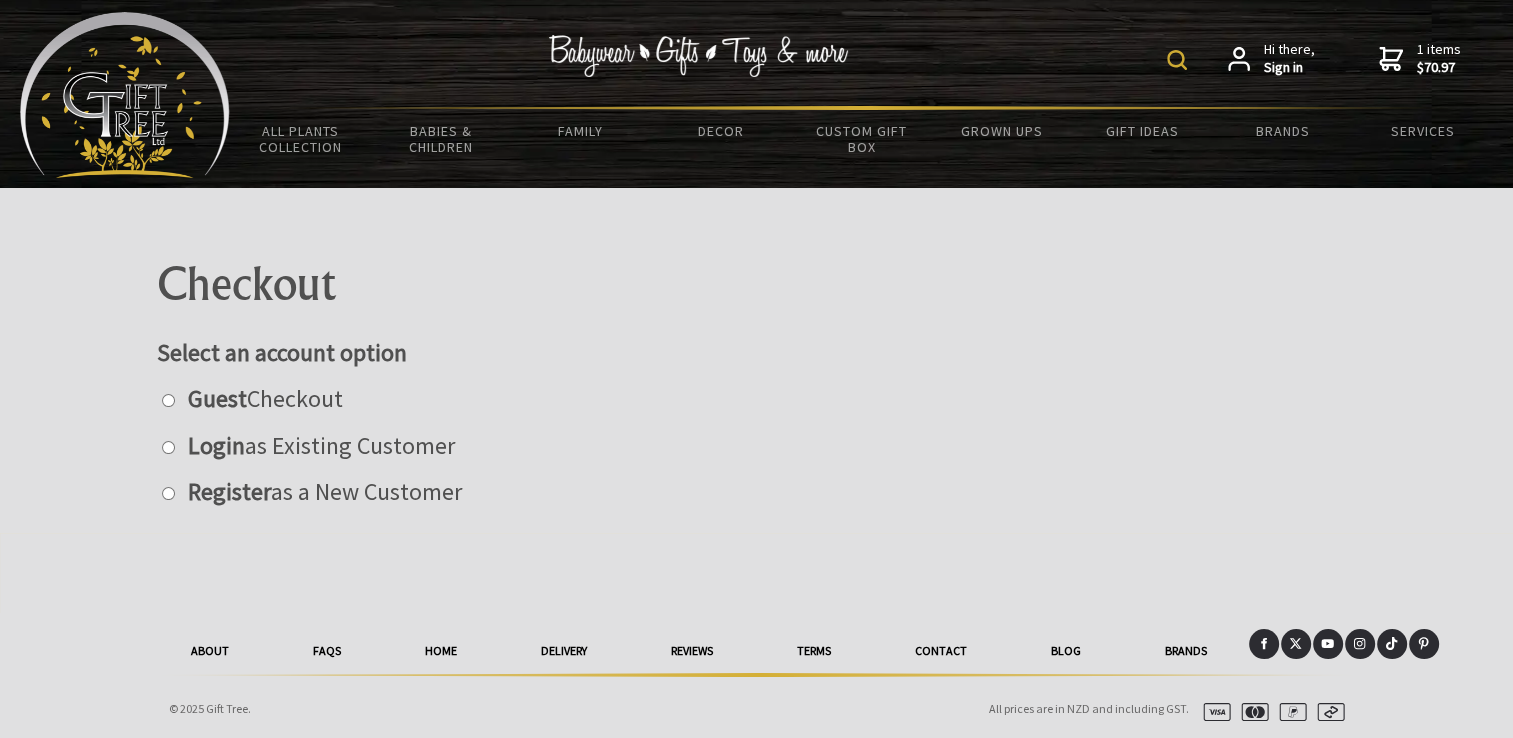 click on "Guest  Checkout" at bounding box center [260, 398] 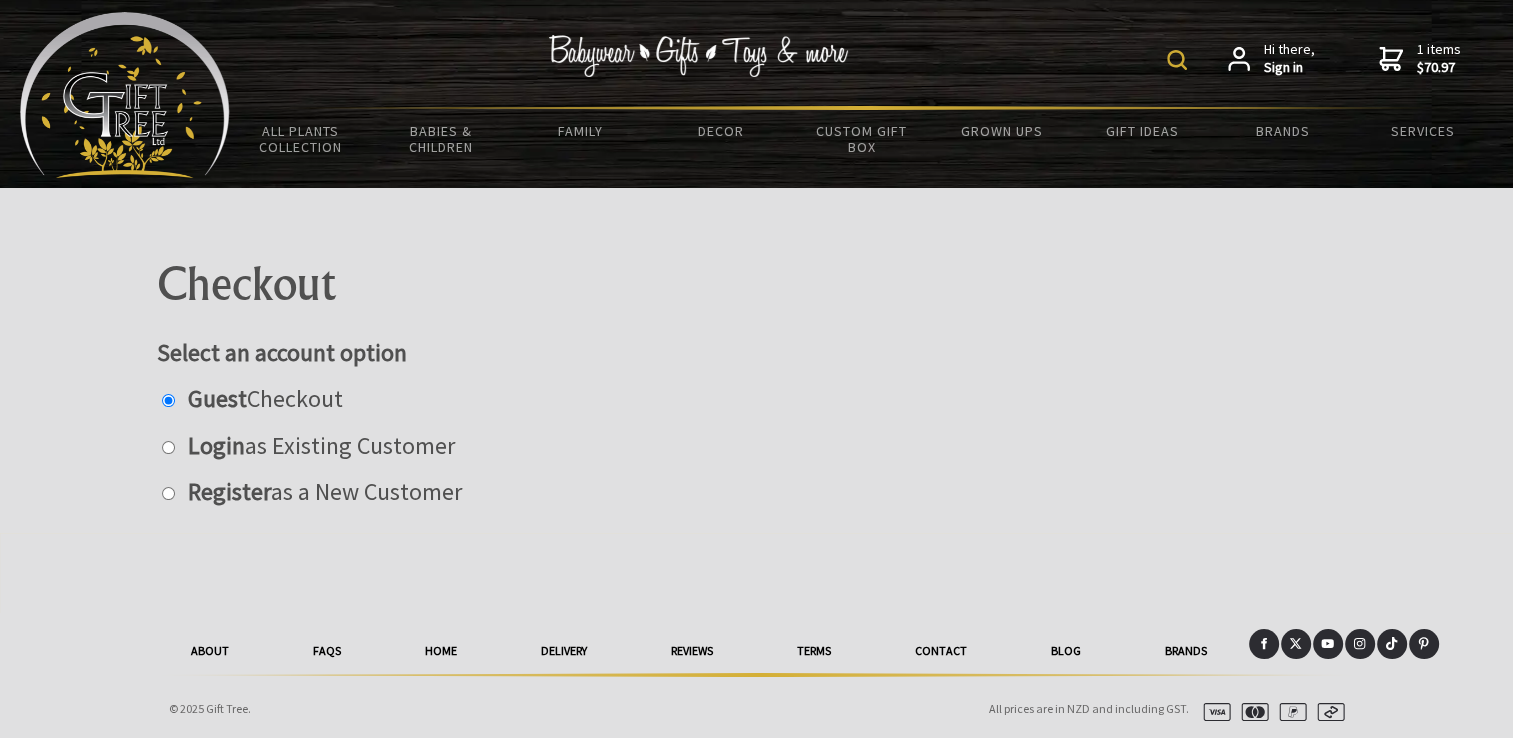 radio on "true" 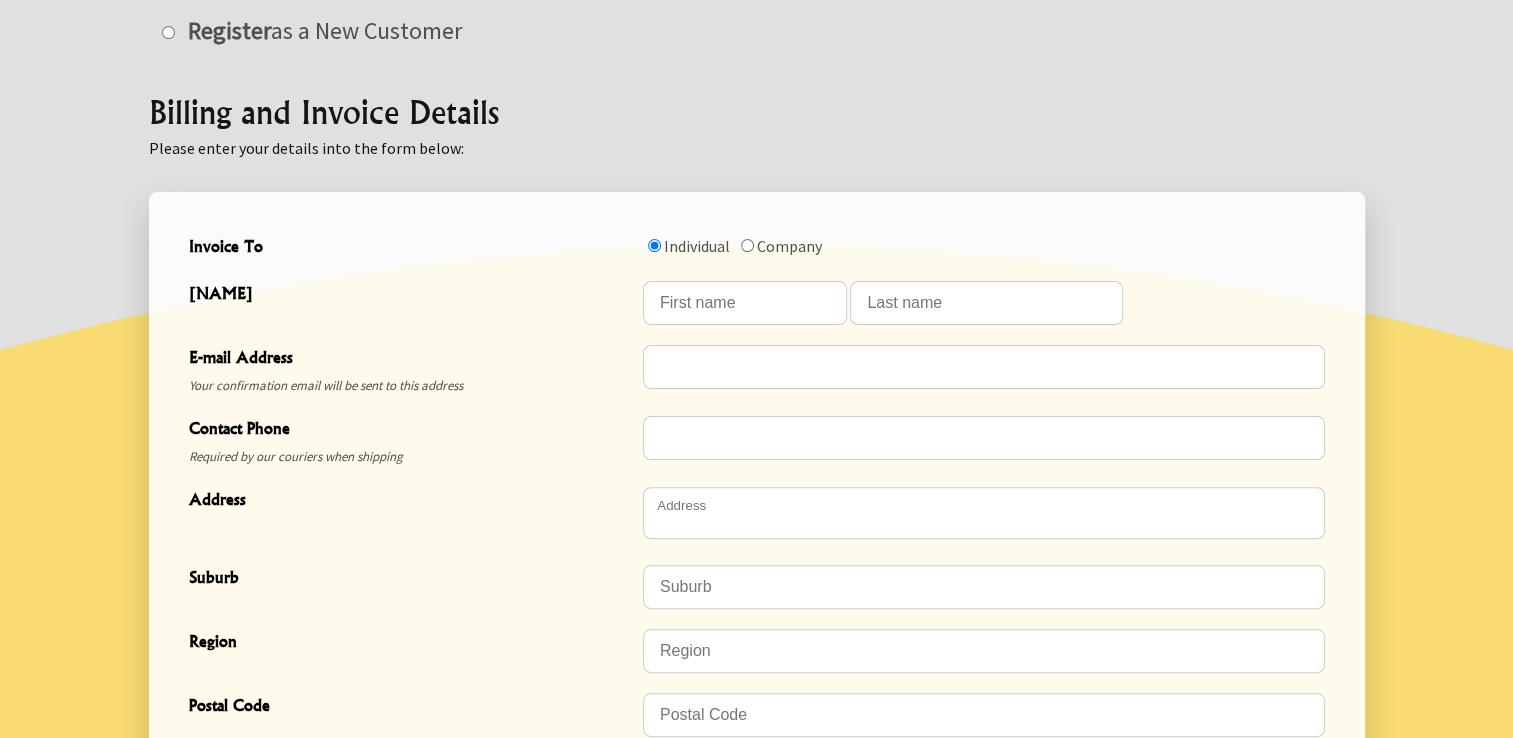 scroll, scrollTop: 471, scrollLeft: 0, axis: vertical 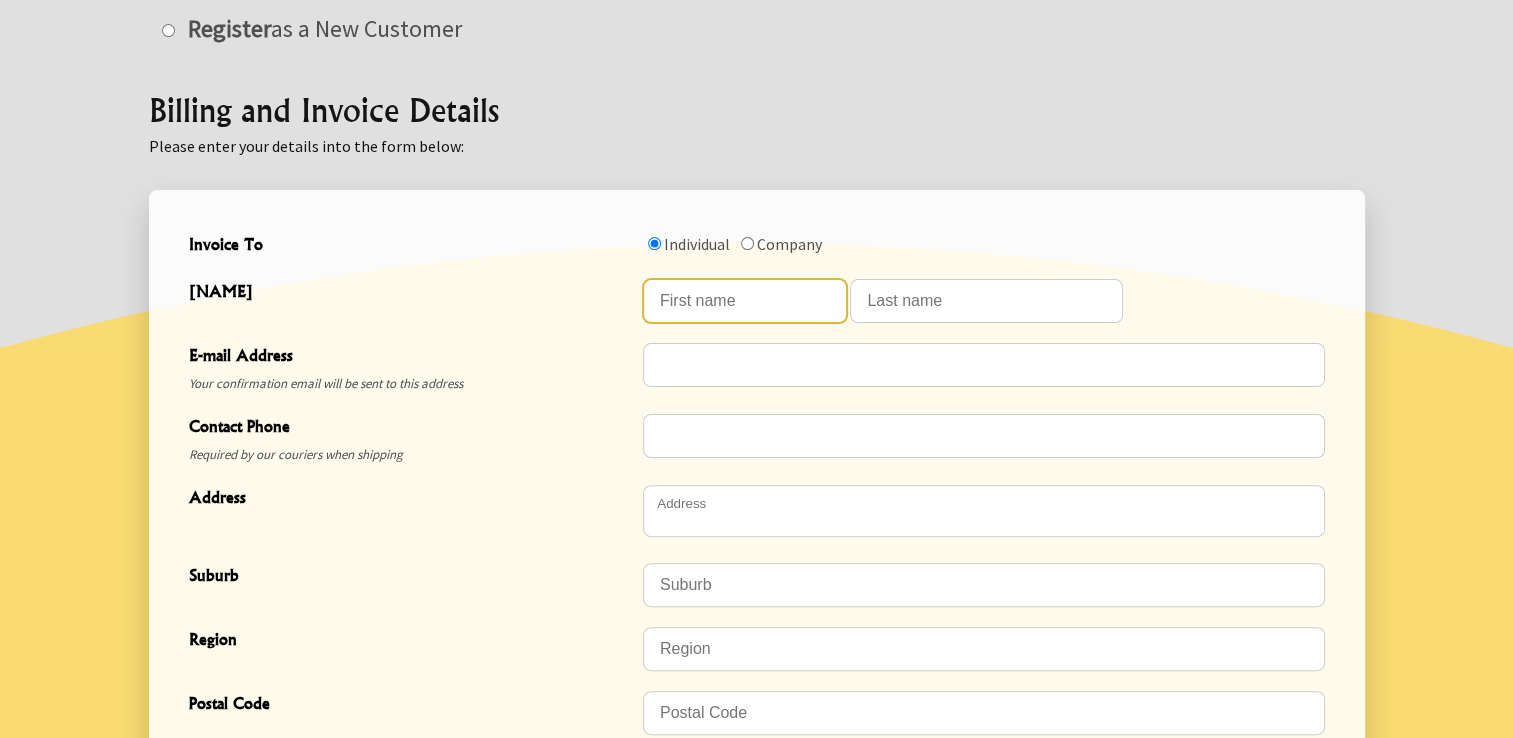 click at bounding box center (745, 301) 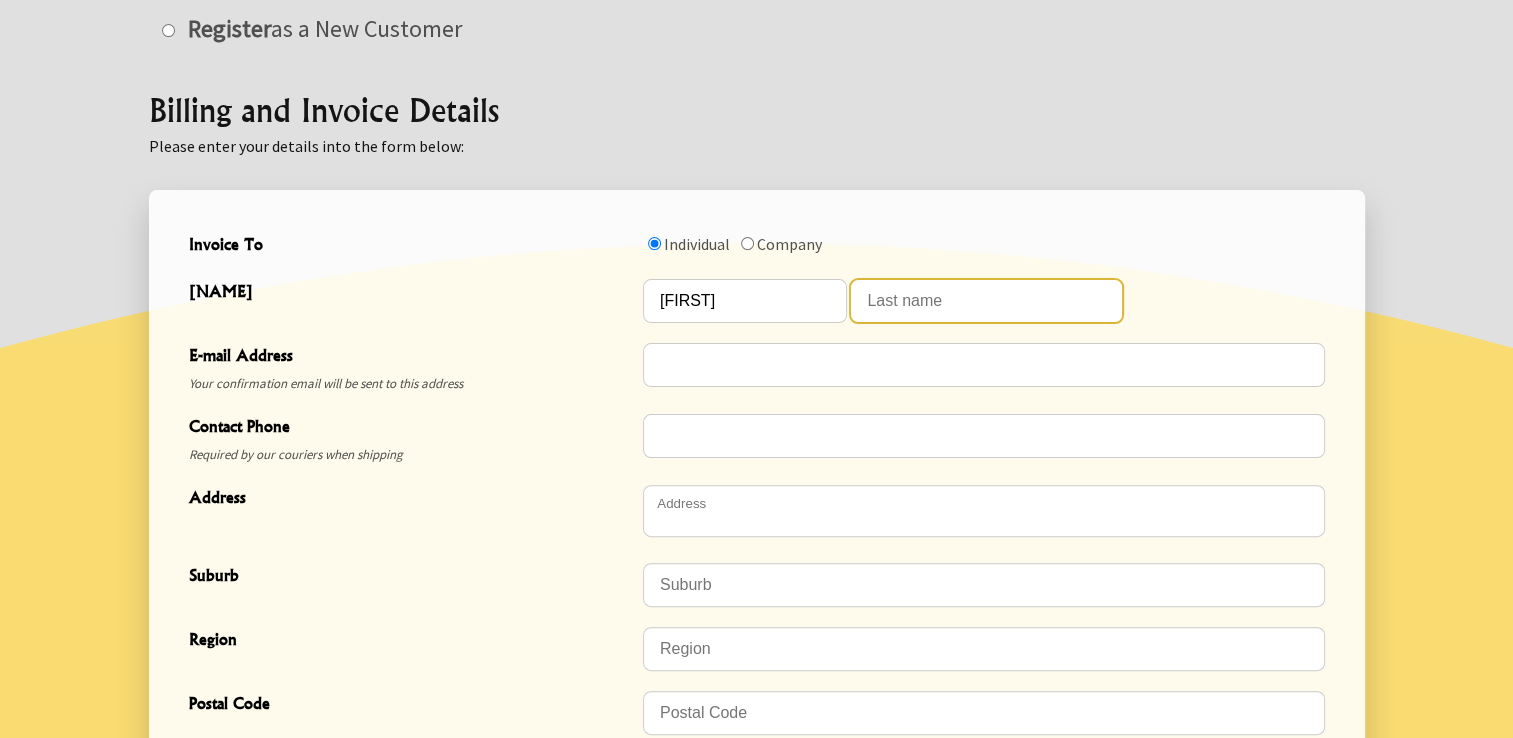 type on "Read" 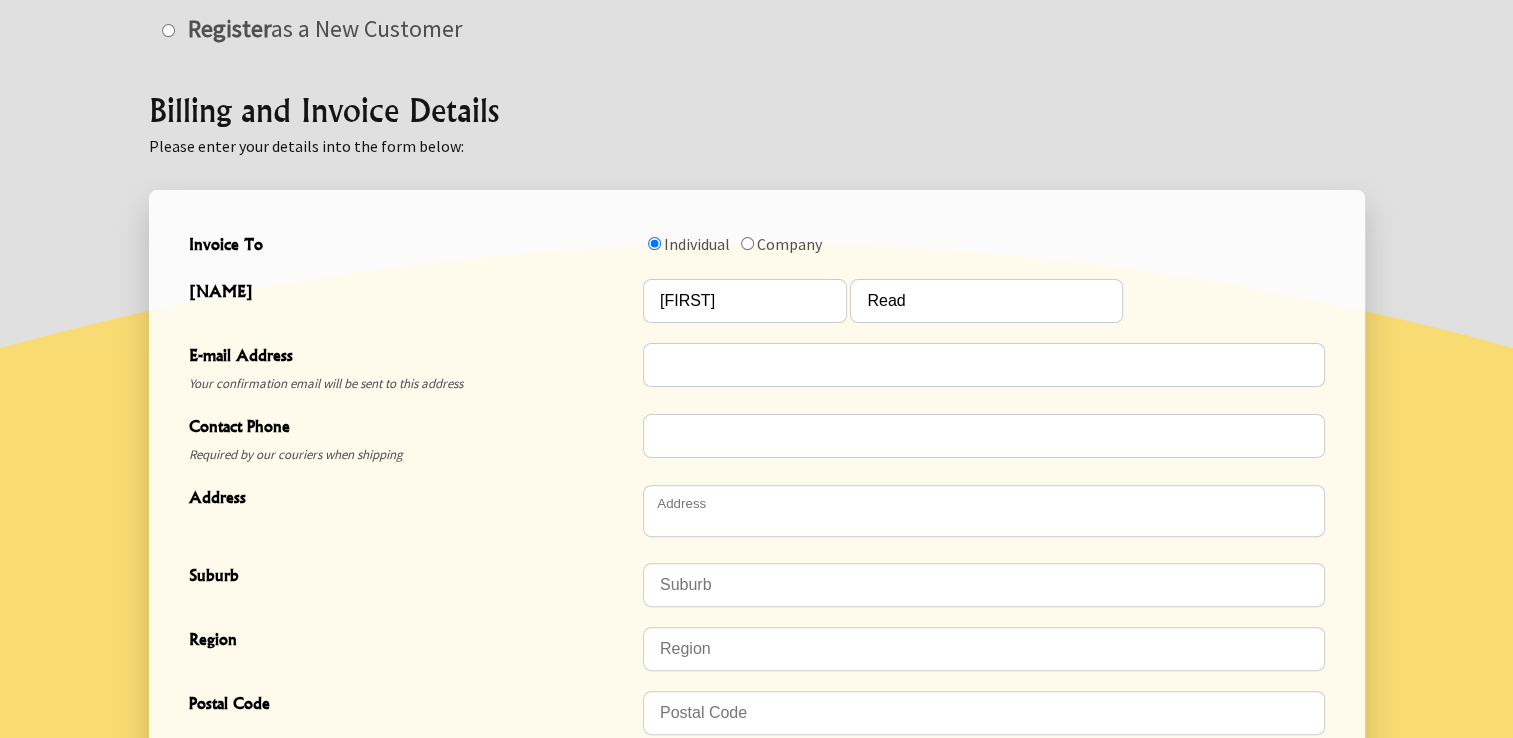 type on "[EMAIL]" 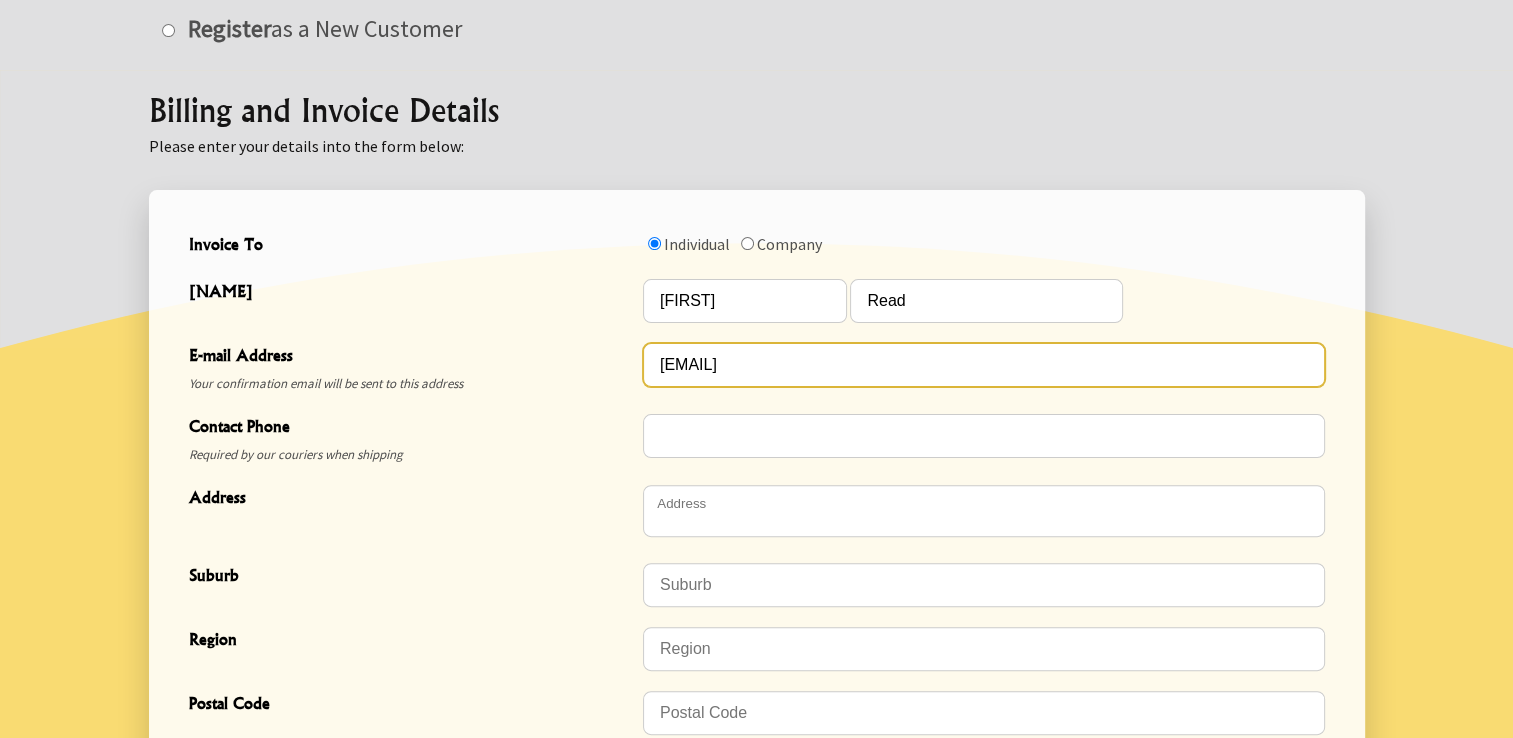 type on "[PHONE]" 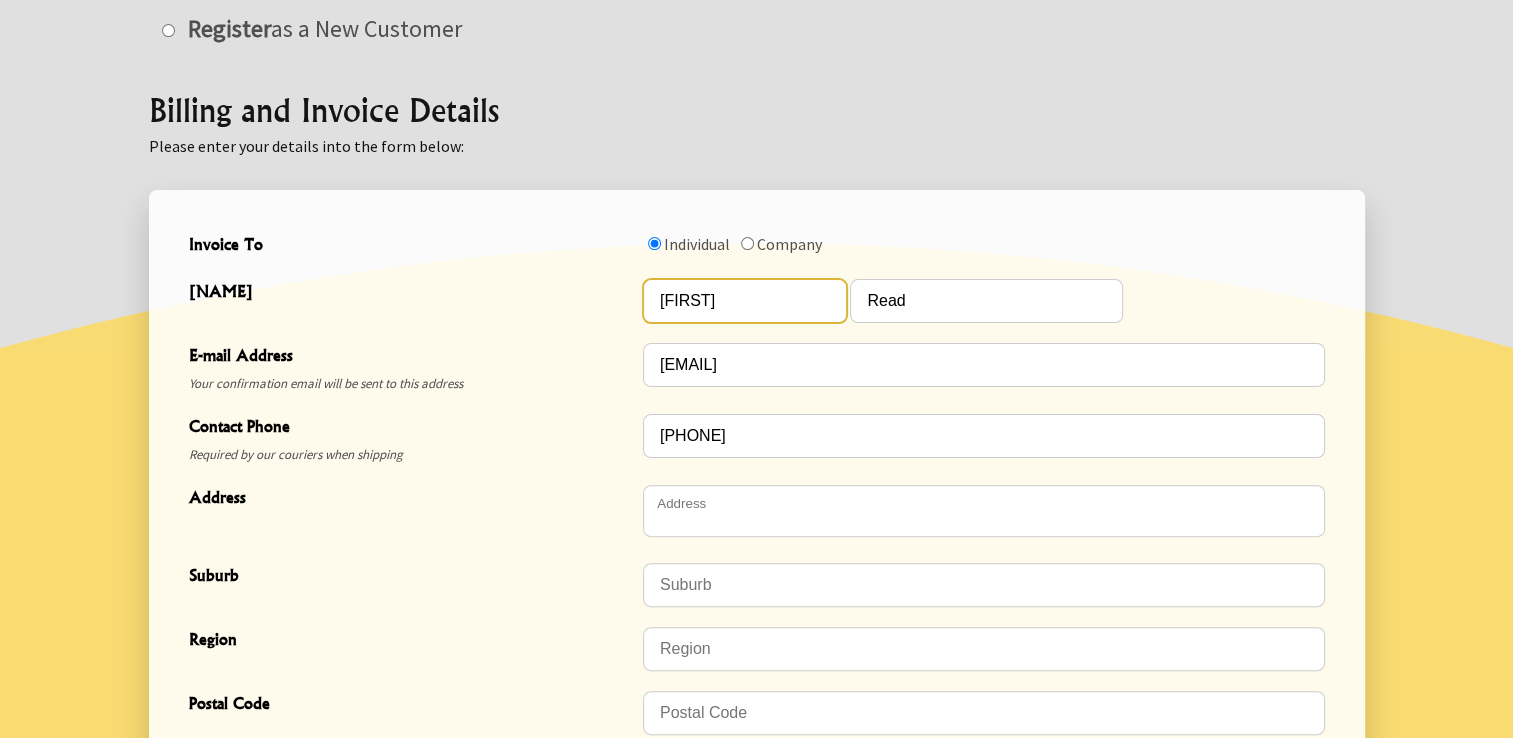 click on "Chris" at bounding box center [745, 301] 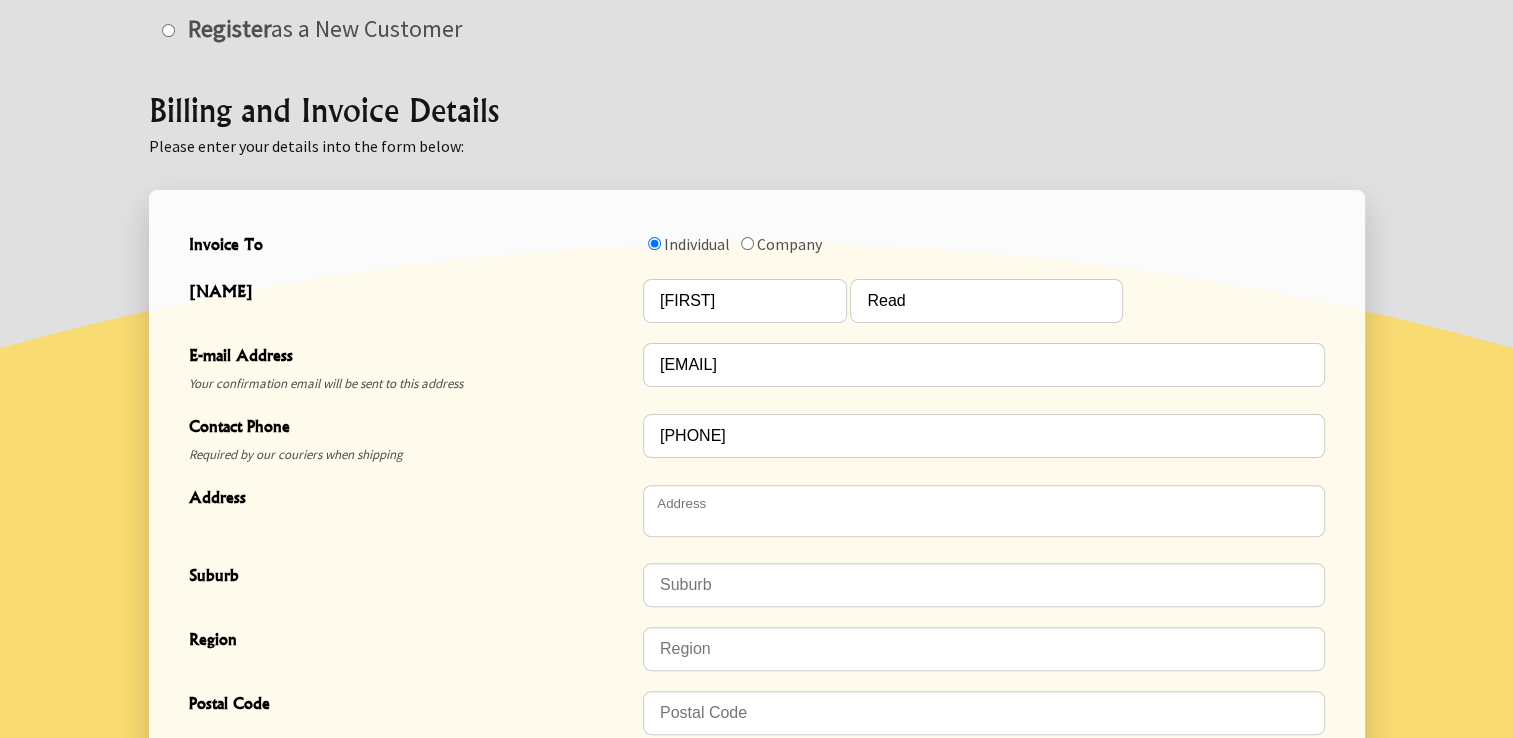 click on "Chris
Read" at bounding box center [984, 301] 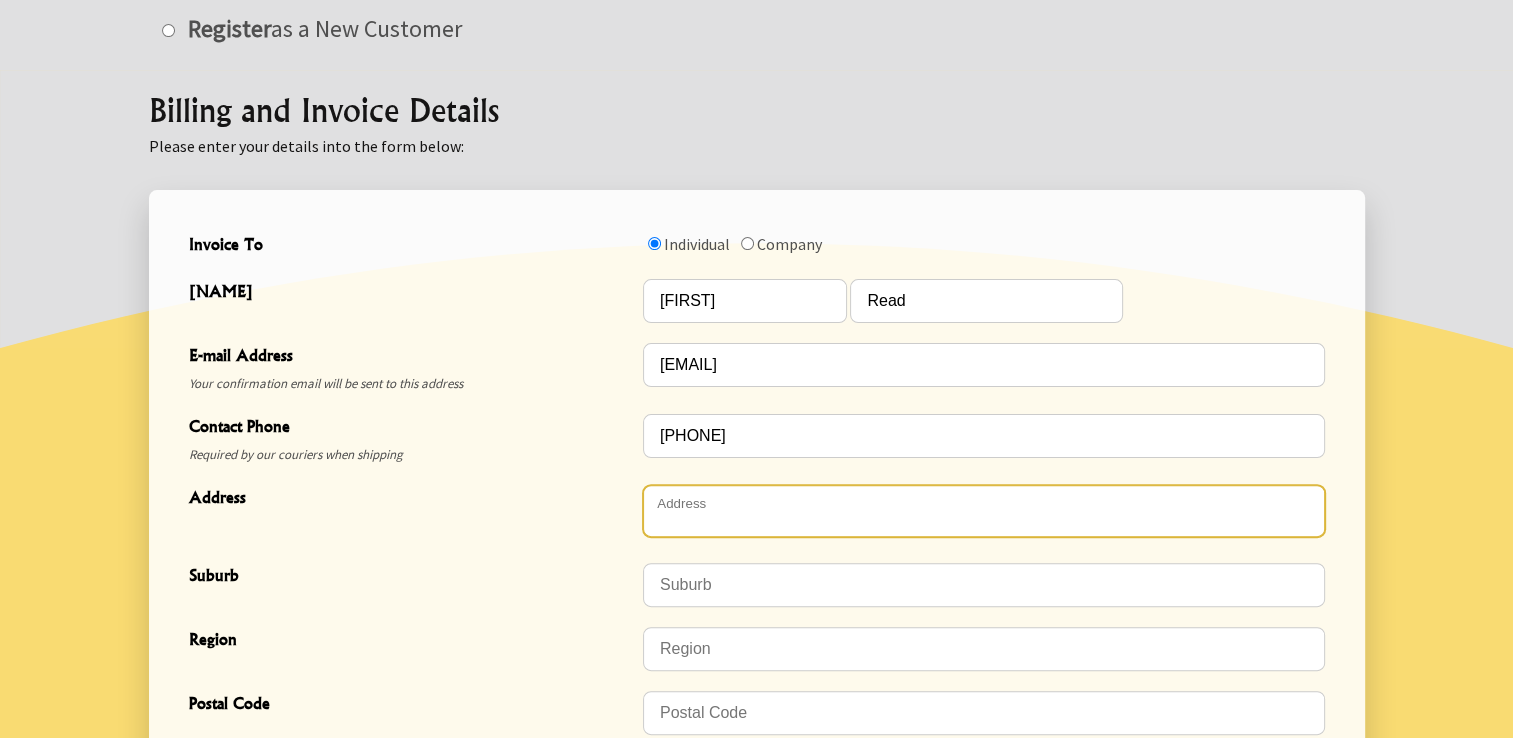 click at bounding box center [984, 511] 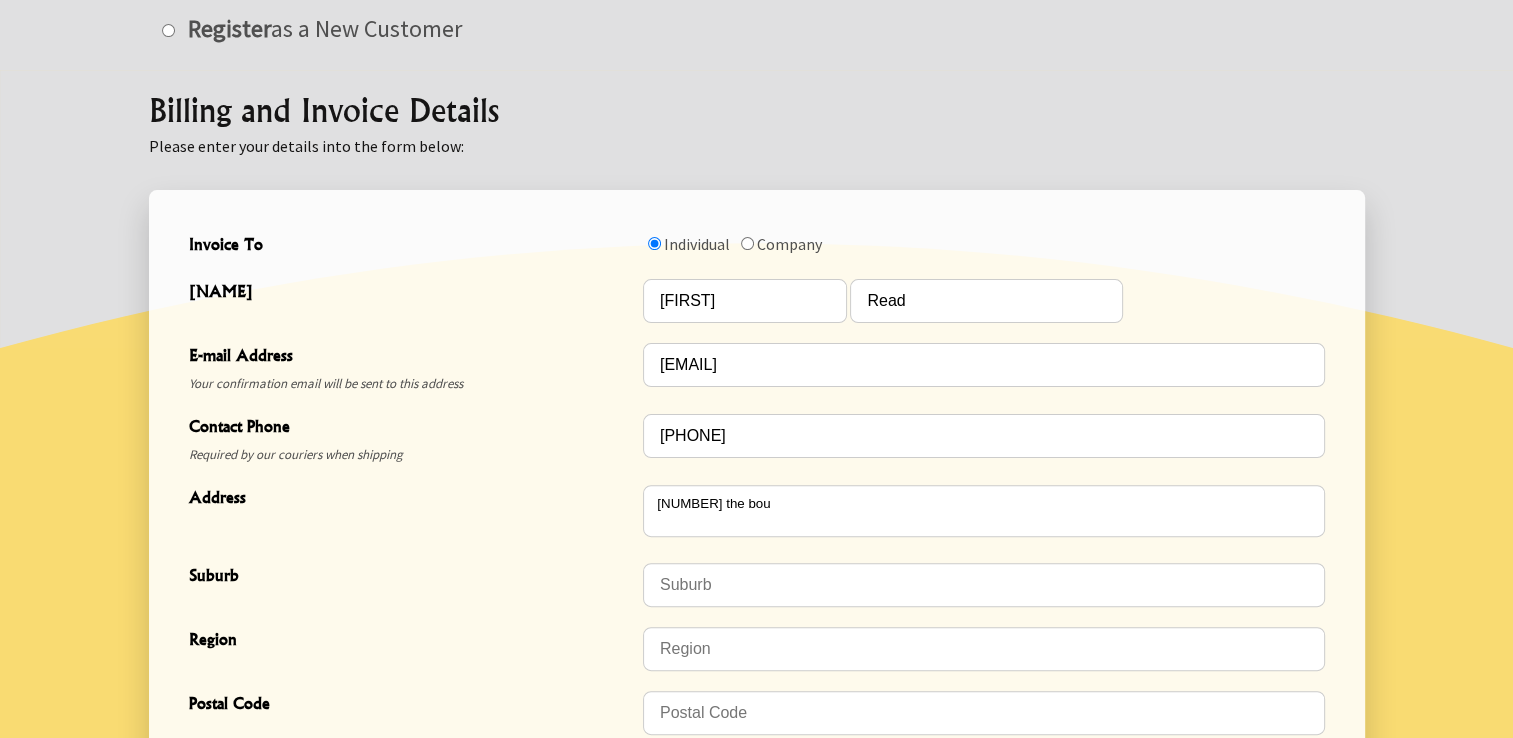 type on "56 The Boulevard" 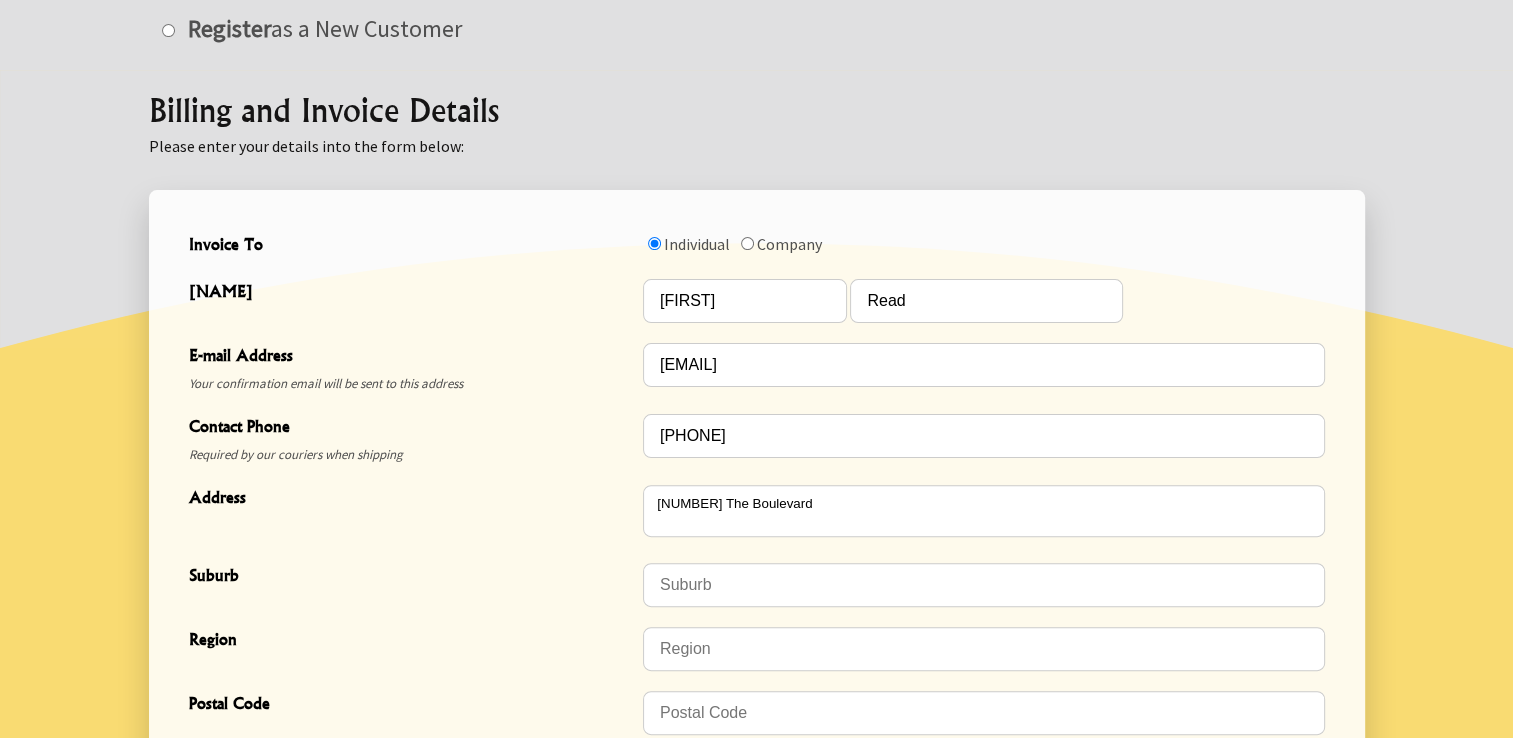 type on "Te Rapa Park" 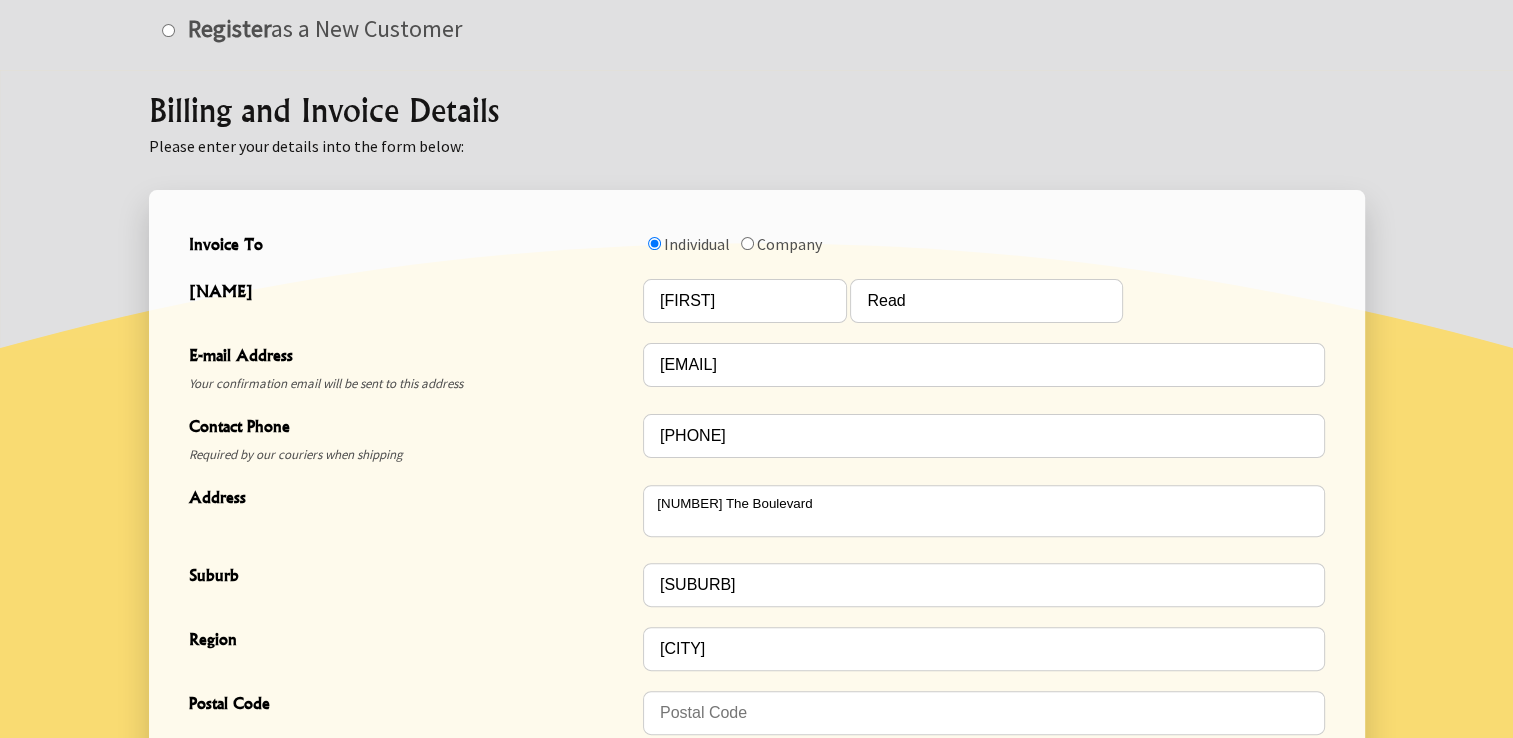 type on "3200" 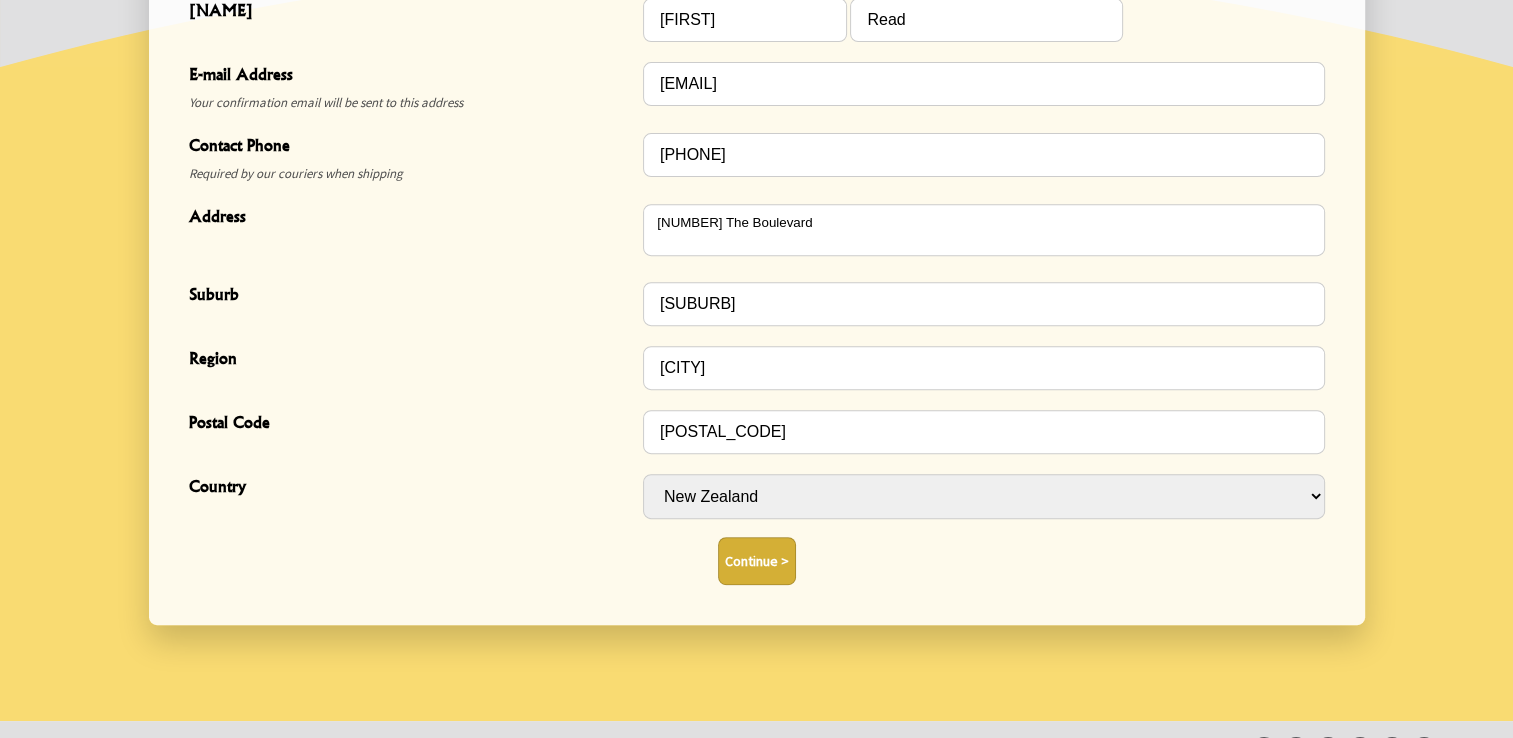 scroll, scrollTop: 757, scrollLeft: 0, axis: vertical 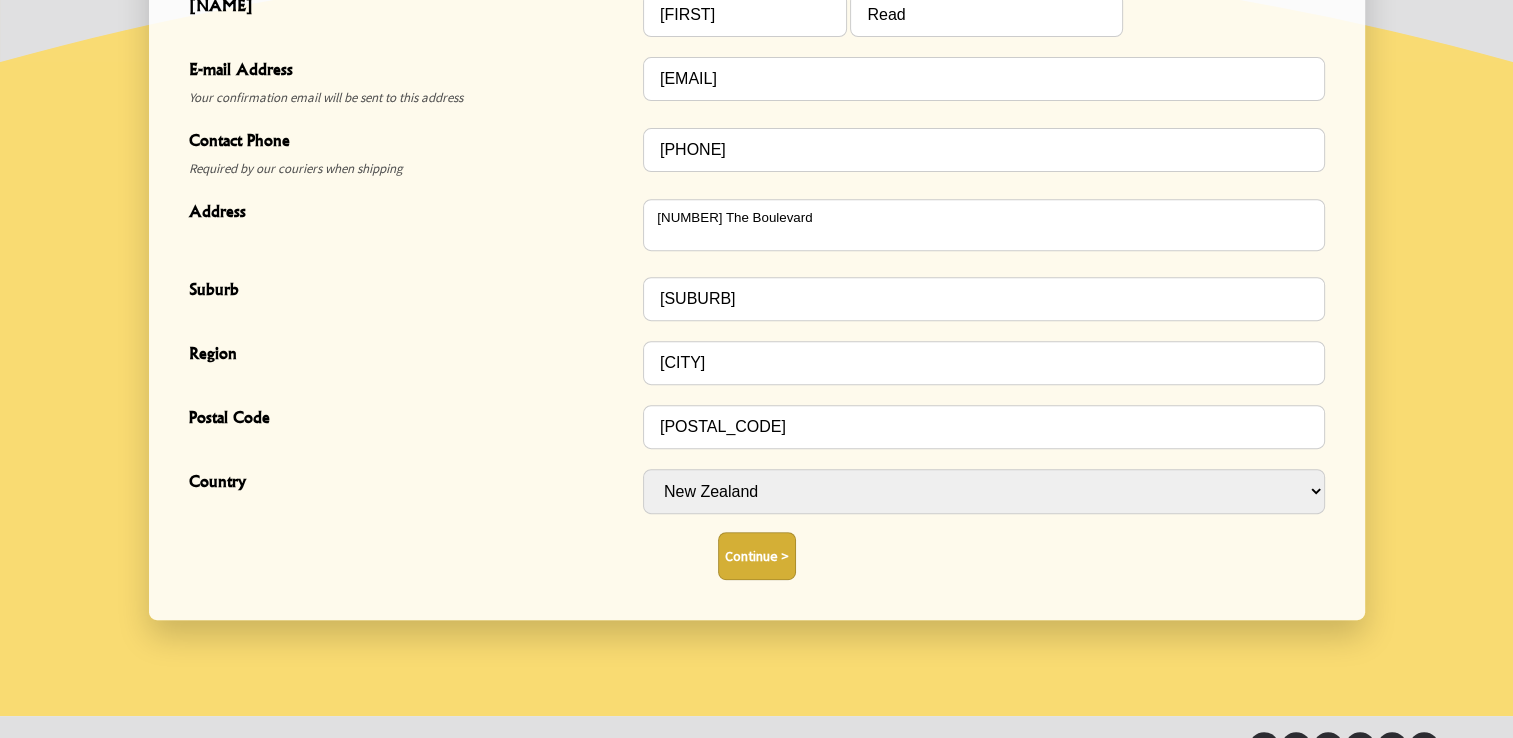 click on "Continue >" at bounding box center (757, 556) 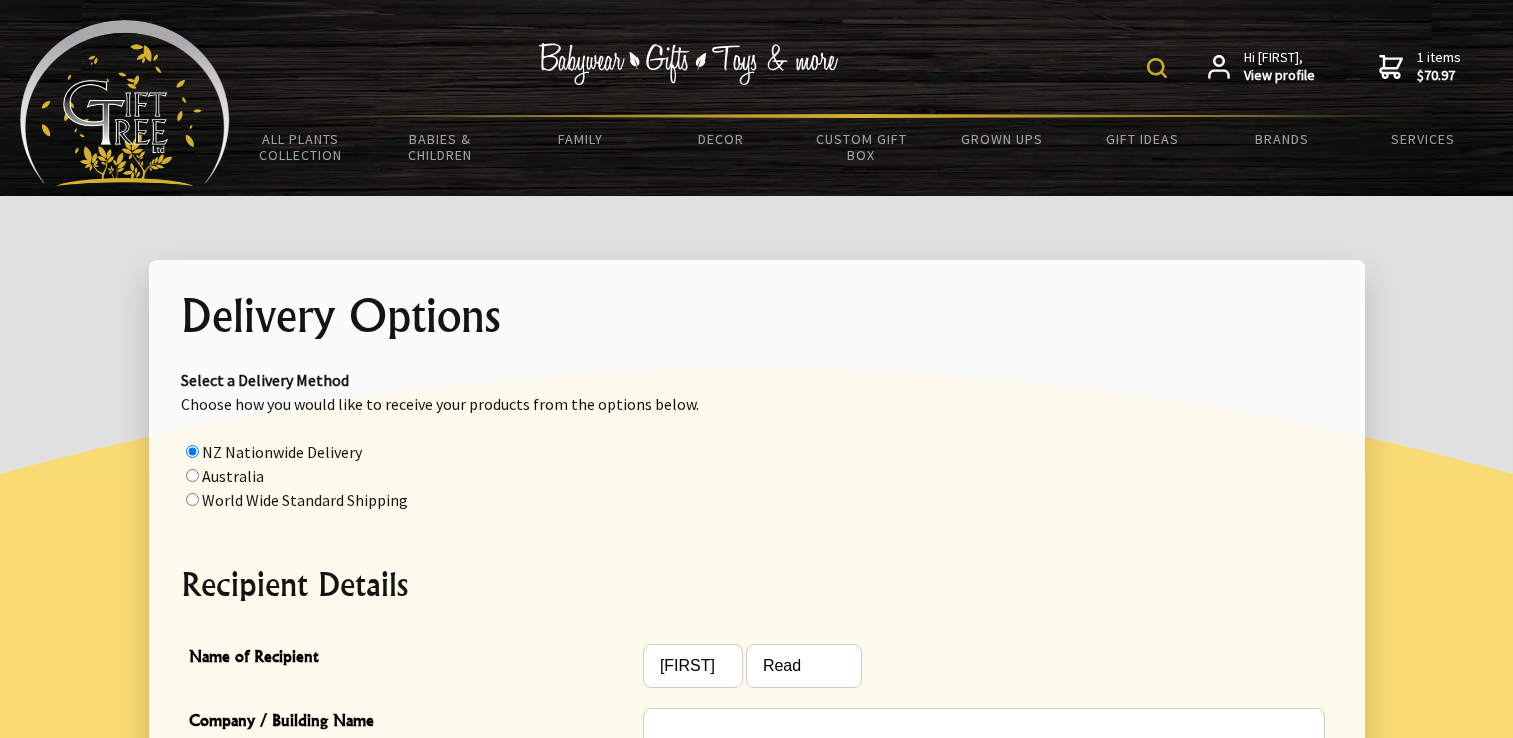 scroll, scrollTop: 51, scrollLeft: 0, axis: vertical 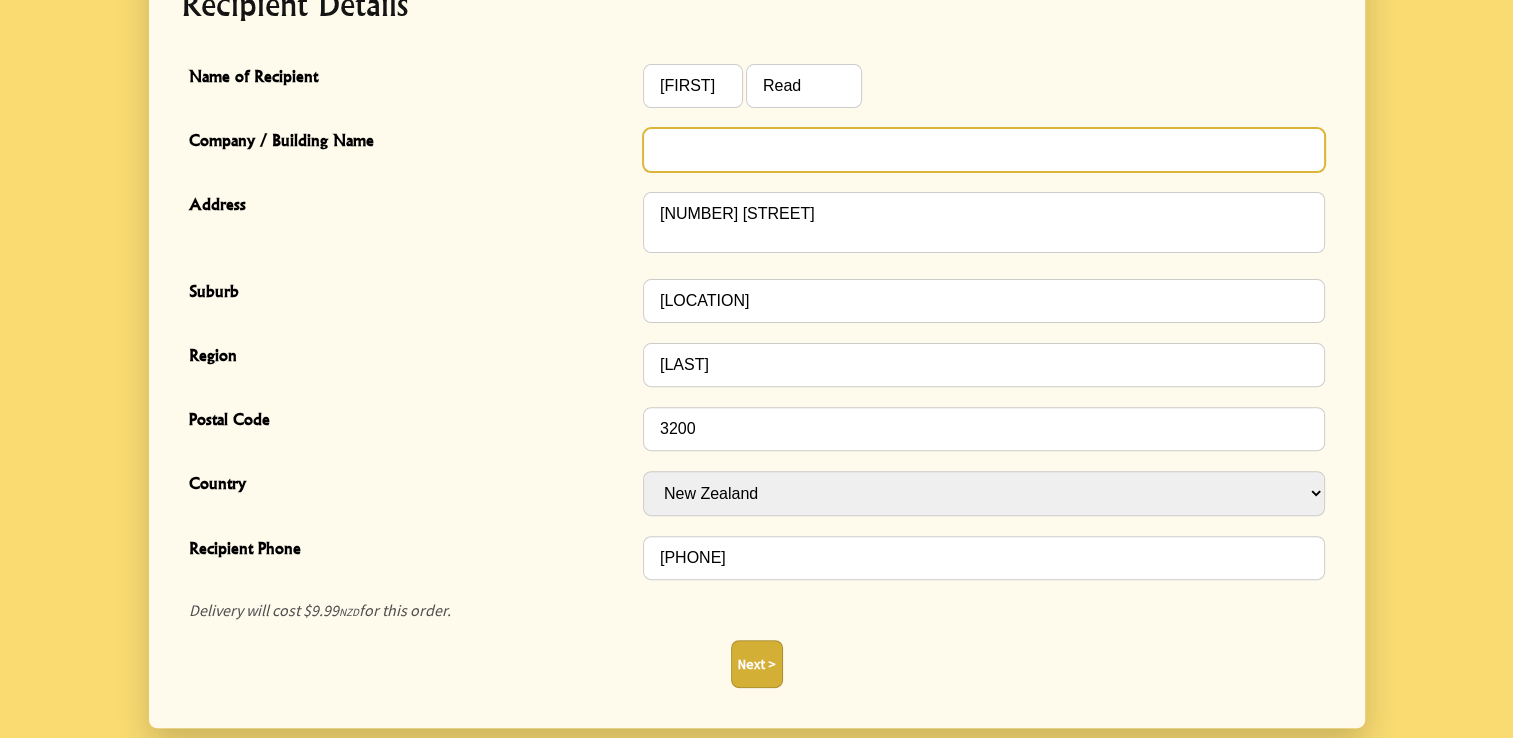 click at bounding box center (984, 150) 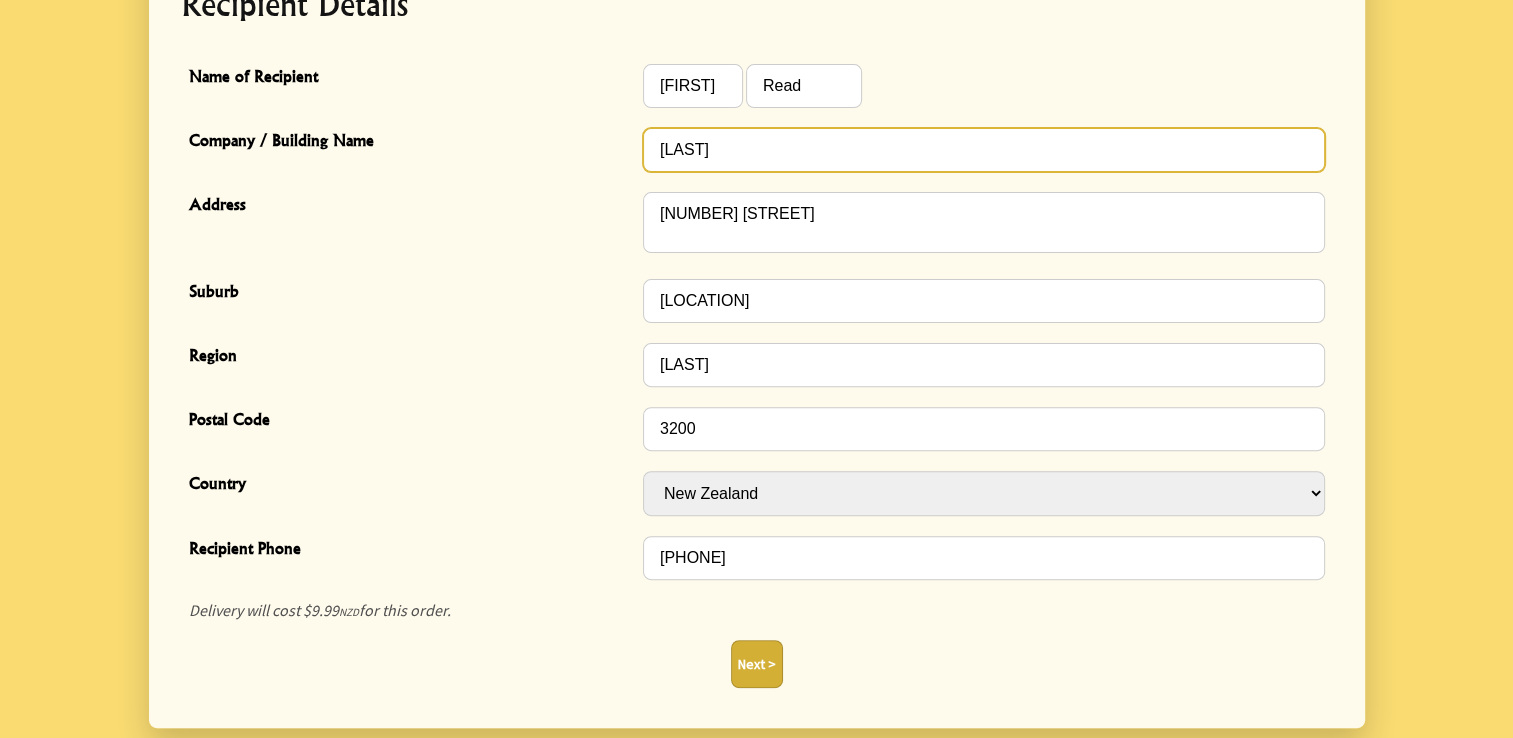 type on "[LAST]" 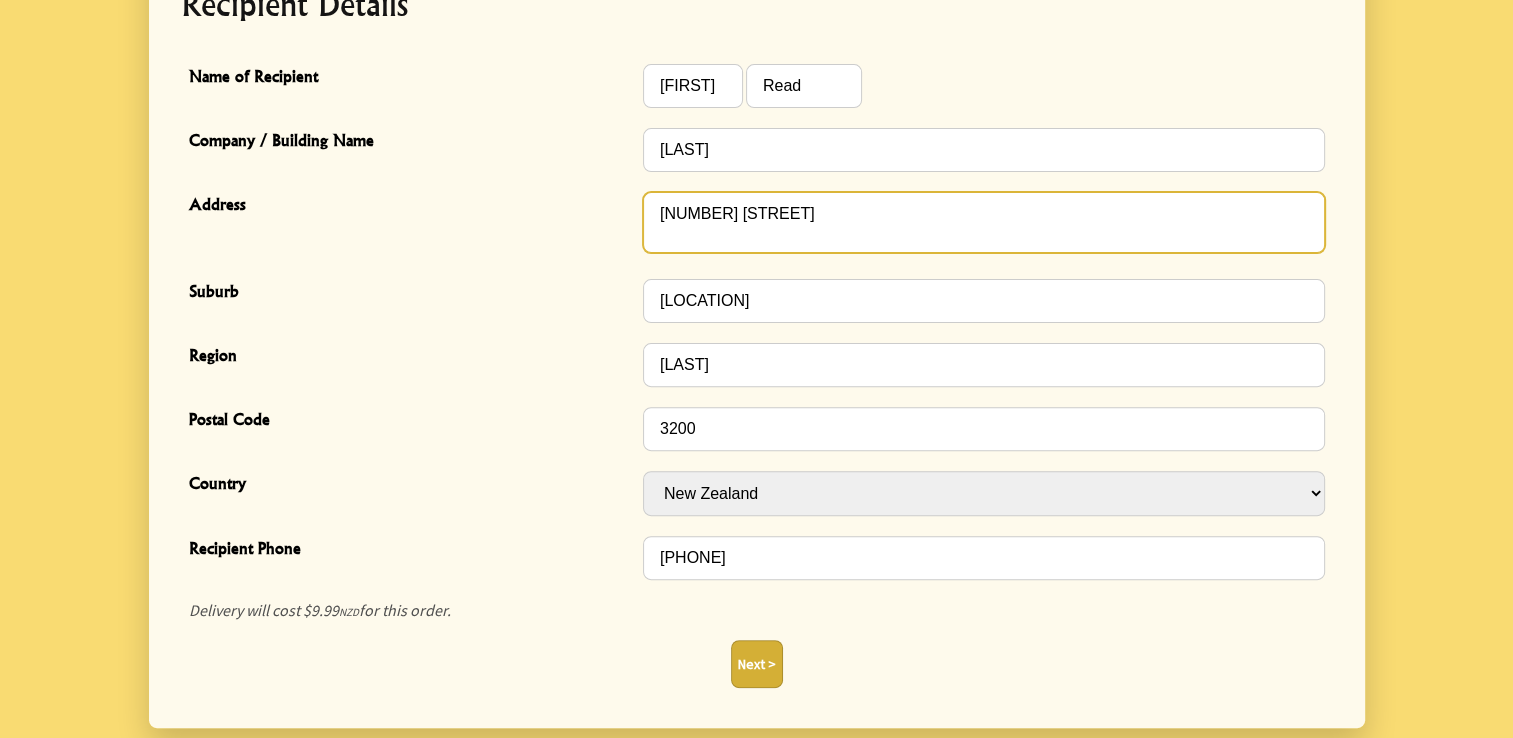 click on "56 The Boulevard" at bounding box center (984, 222) 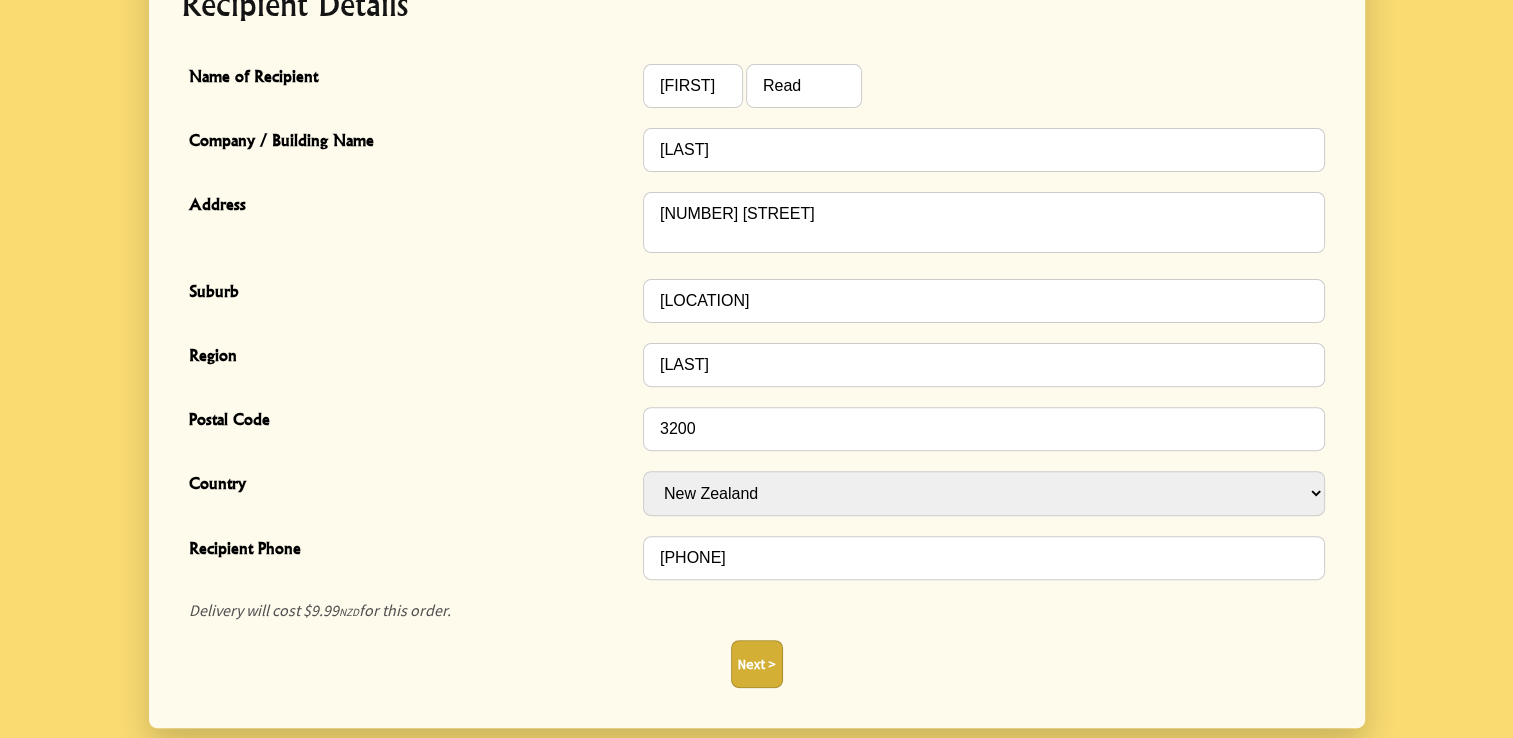 click on "Delivery will cost $9.99  NZD  for this order." at bounding box center [757, 611] 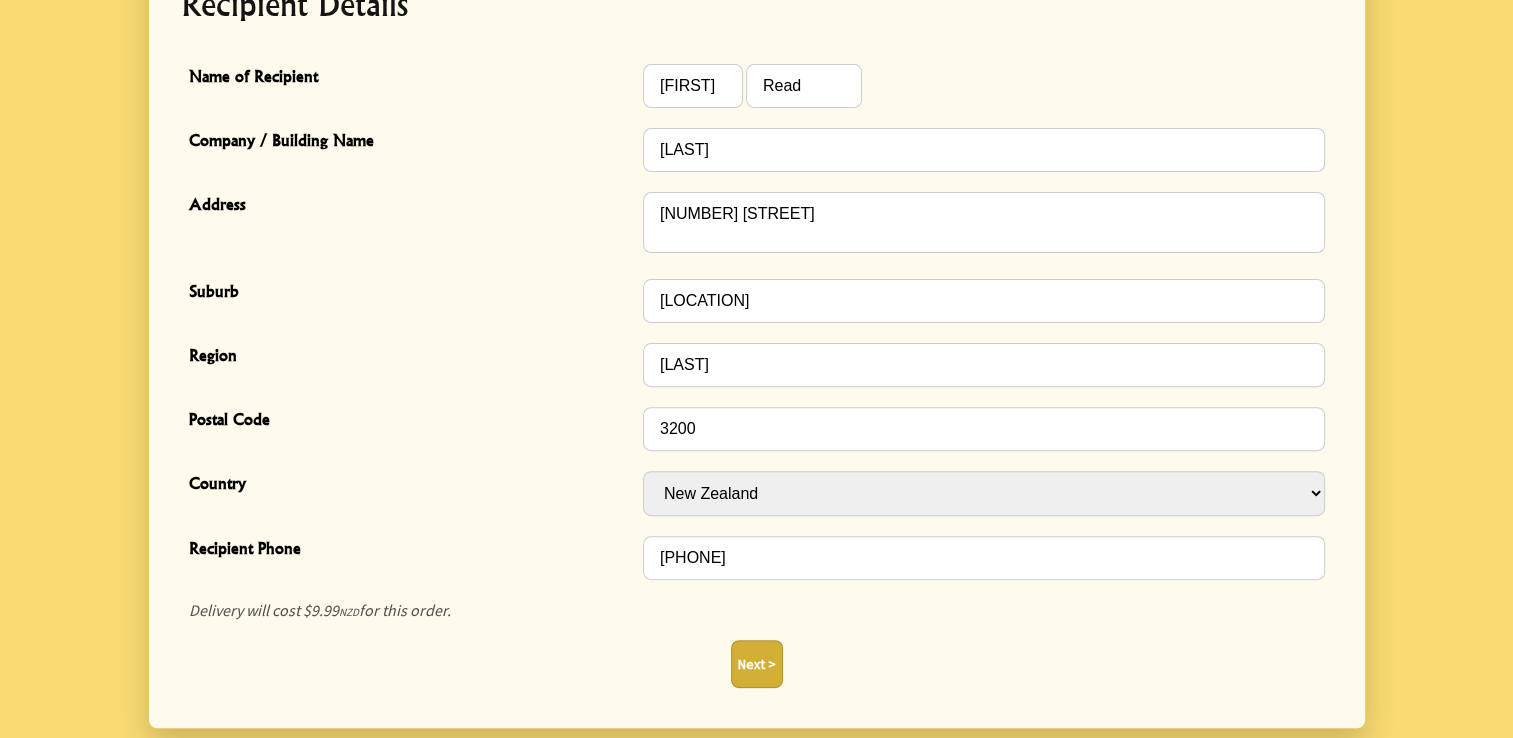 click on "Next >" at bounding box center [757, 664] 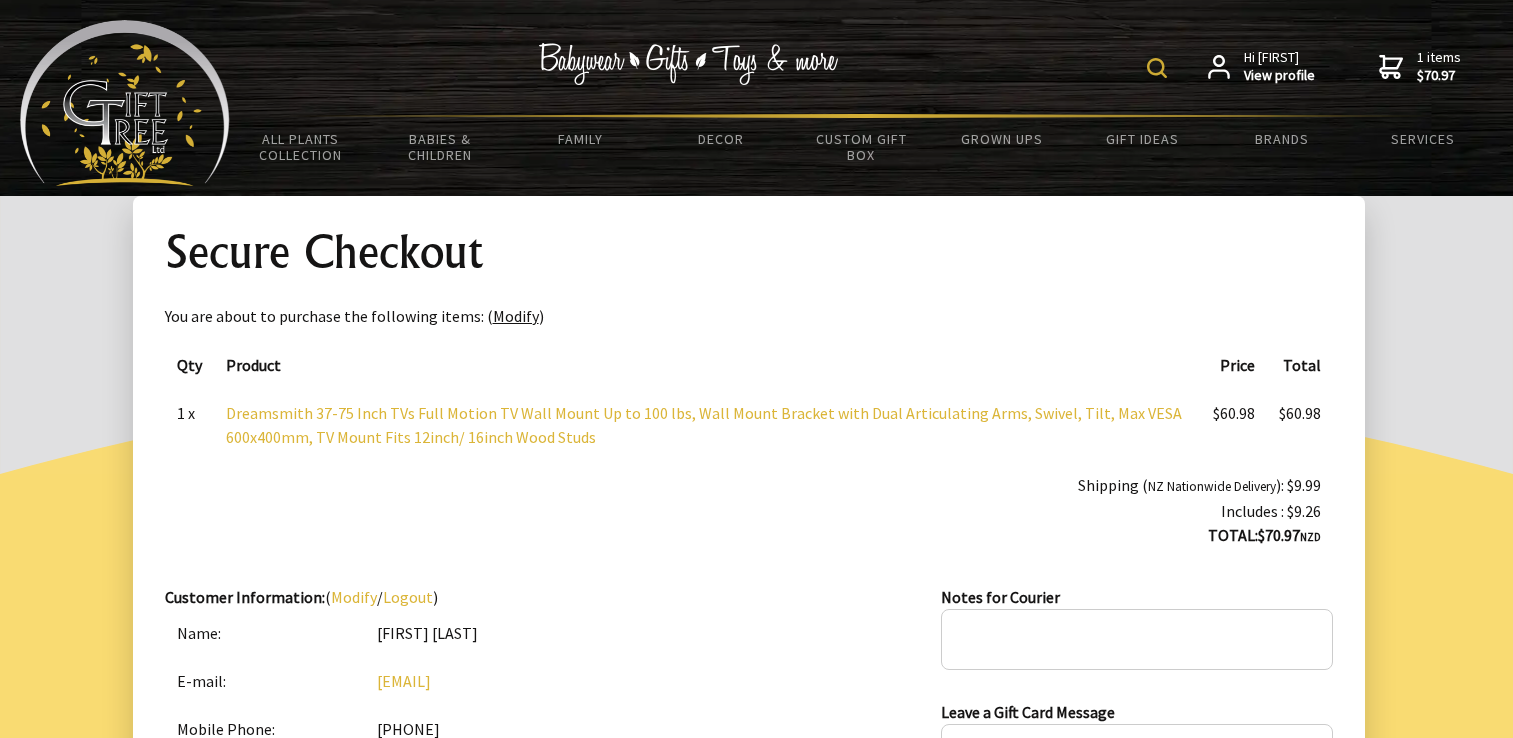 scroll, scrollTop: 72, scrollLeft: 0, axis: vertical 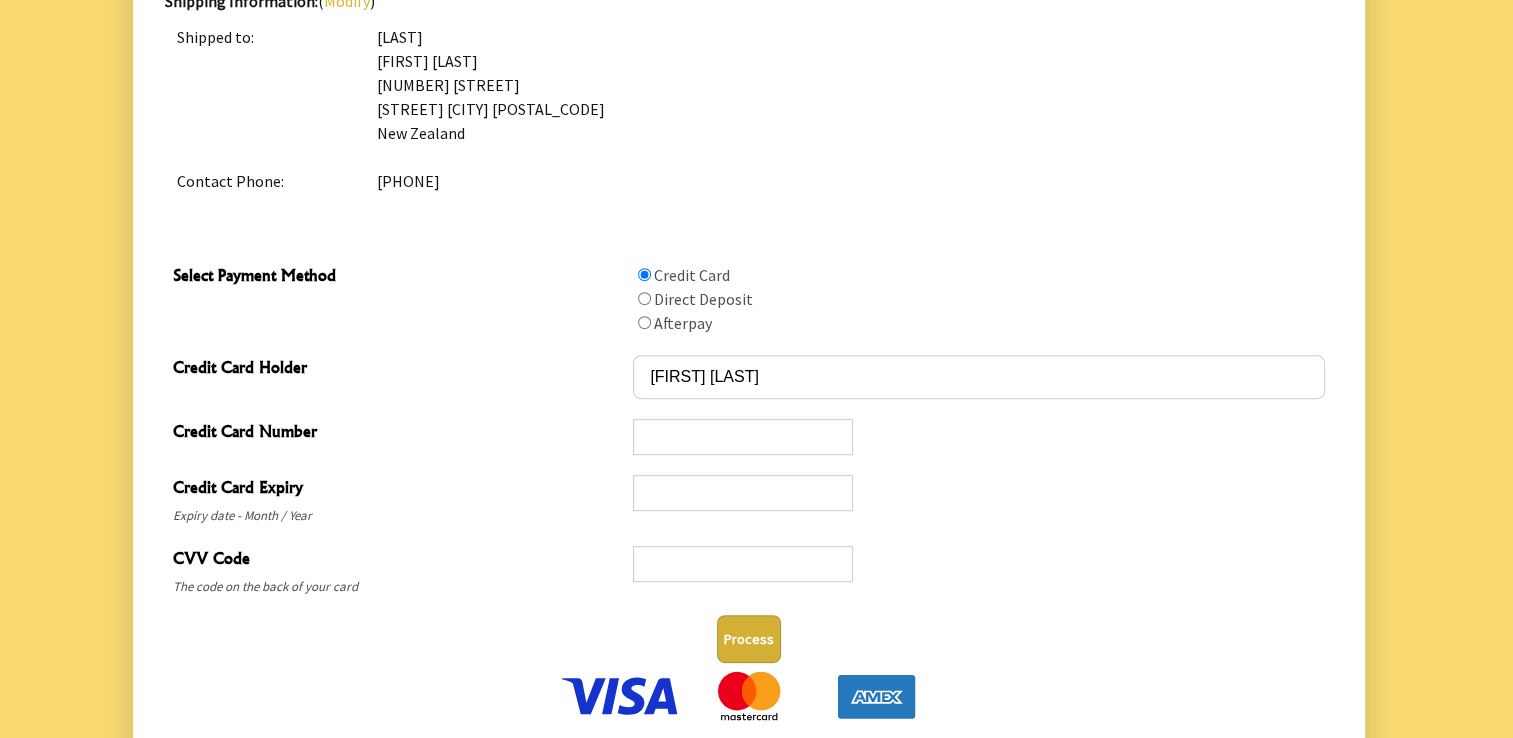 click on "Process" at bounding box center (749, 639) 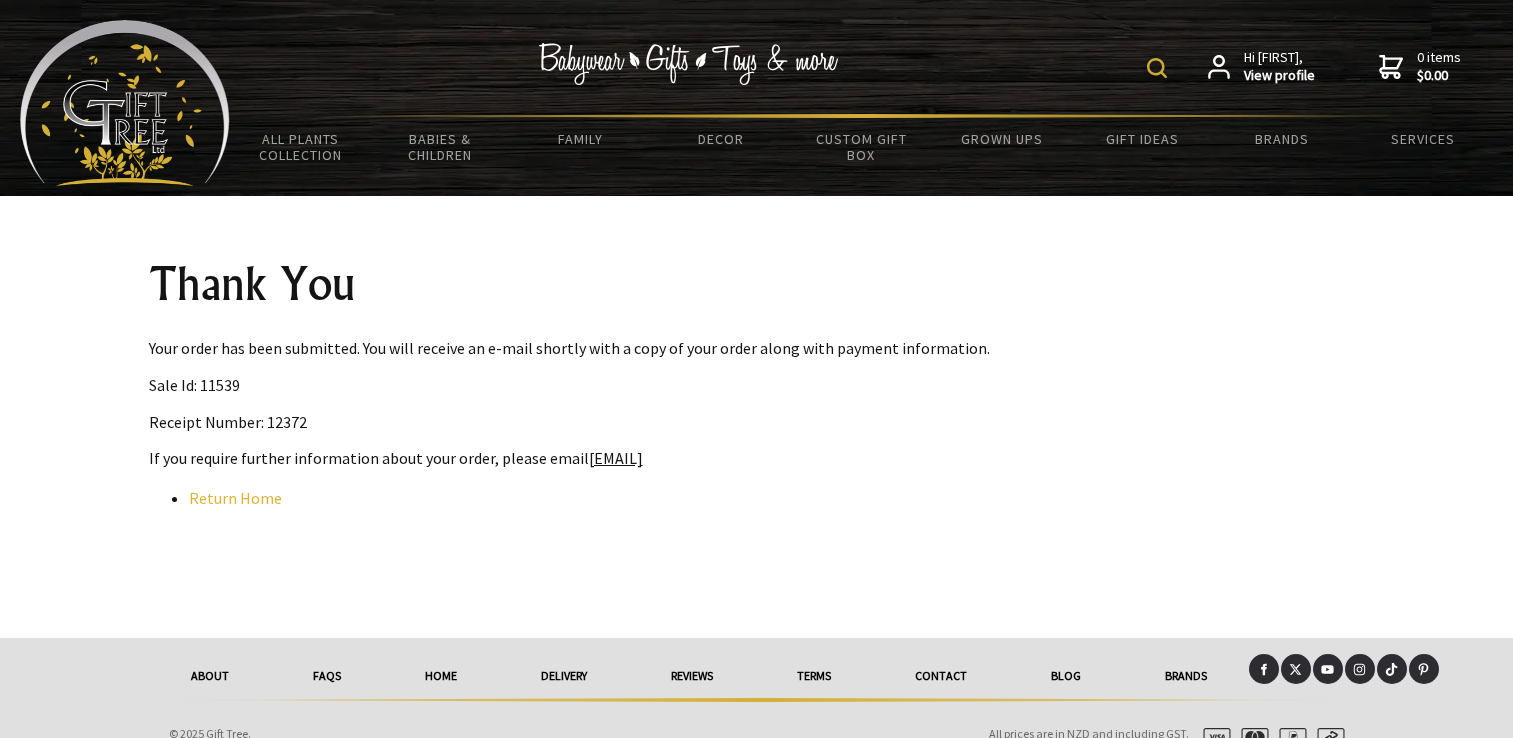 scroll, scrollTop: 0, scrollLeft: 0, axis: both 